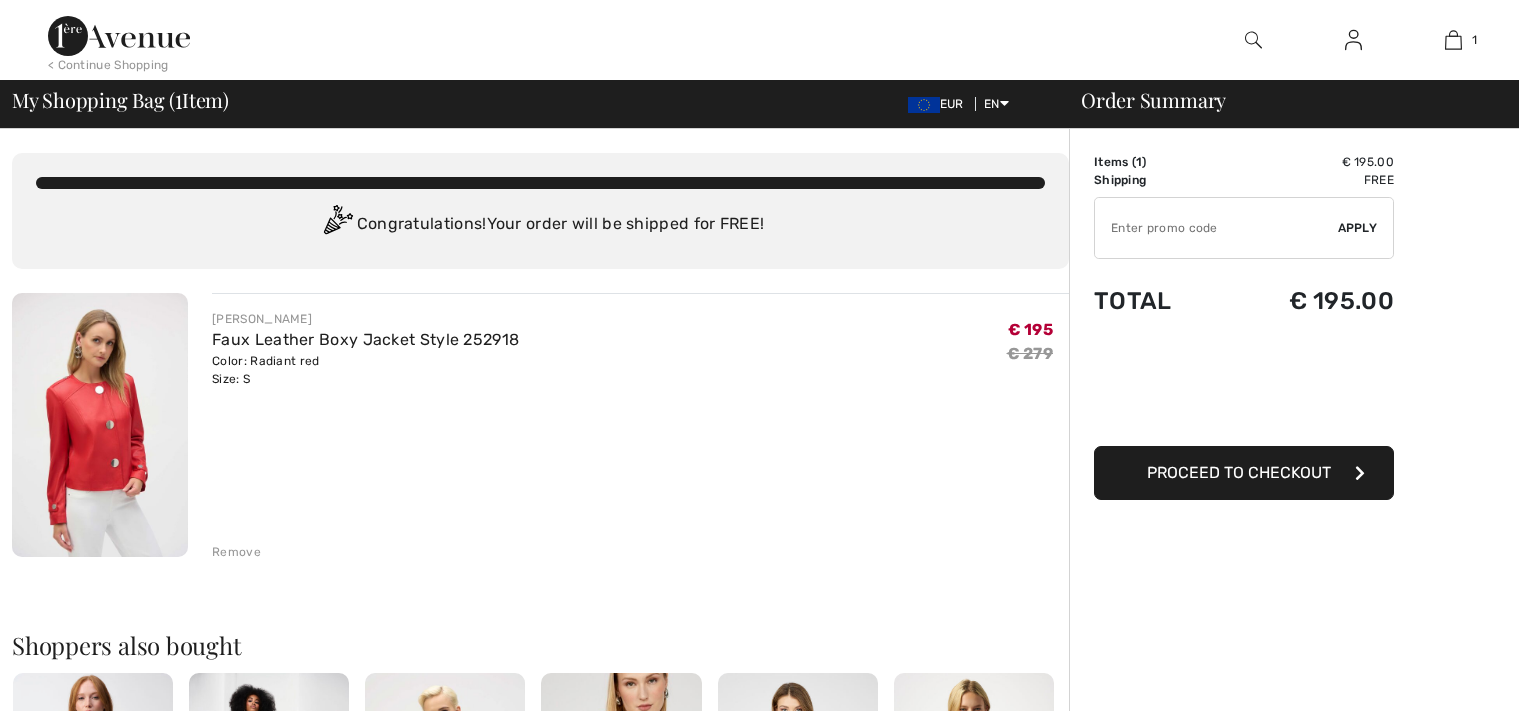 scroll, scrollTop: 0, scrollLeft: 0, axis: both 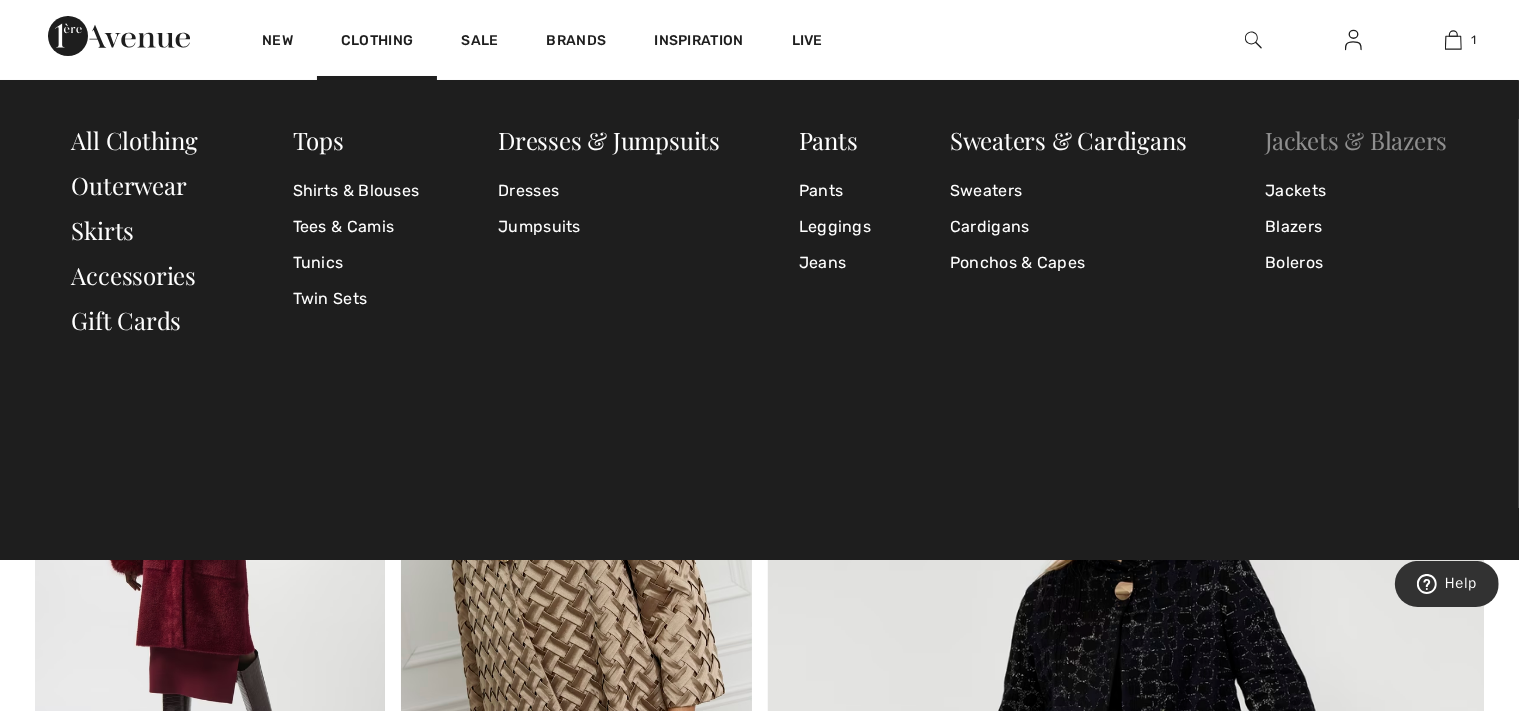 click on "Jackets & Blazers" at bounding box center [1356, 140] 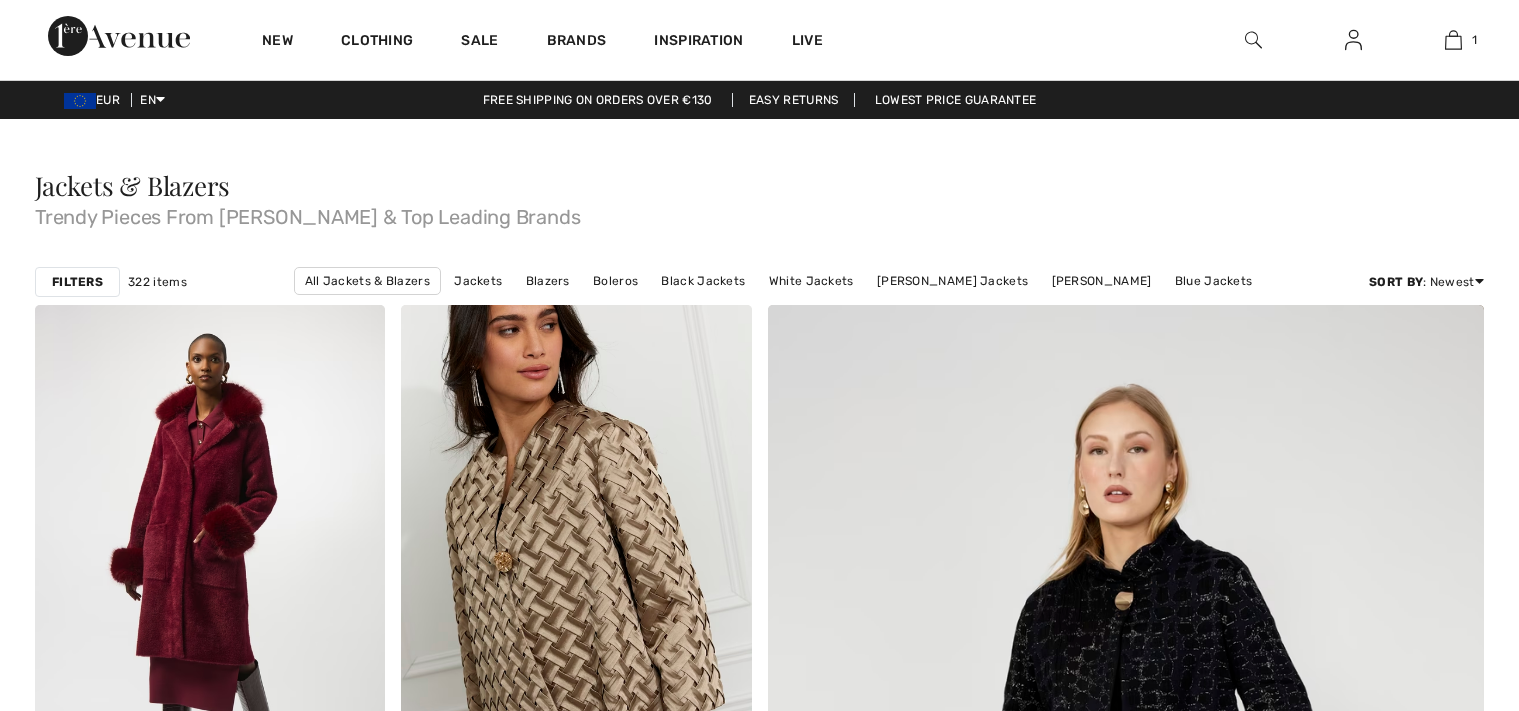 scroll, scrollTop: 0, scrollLeft: 0, axis: both 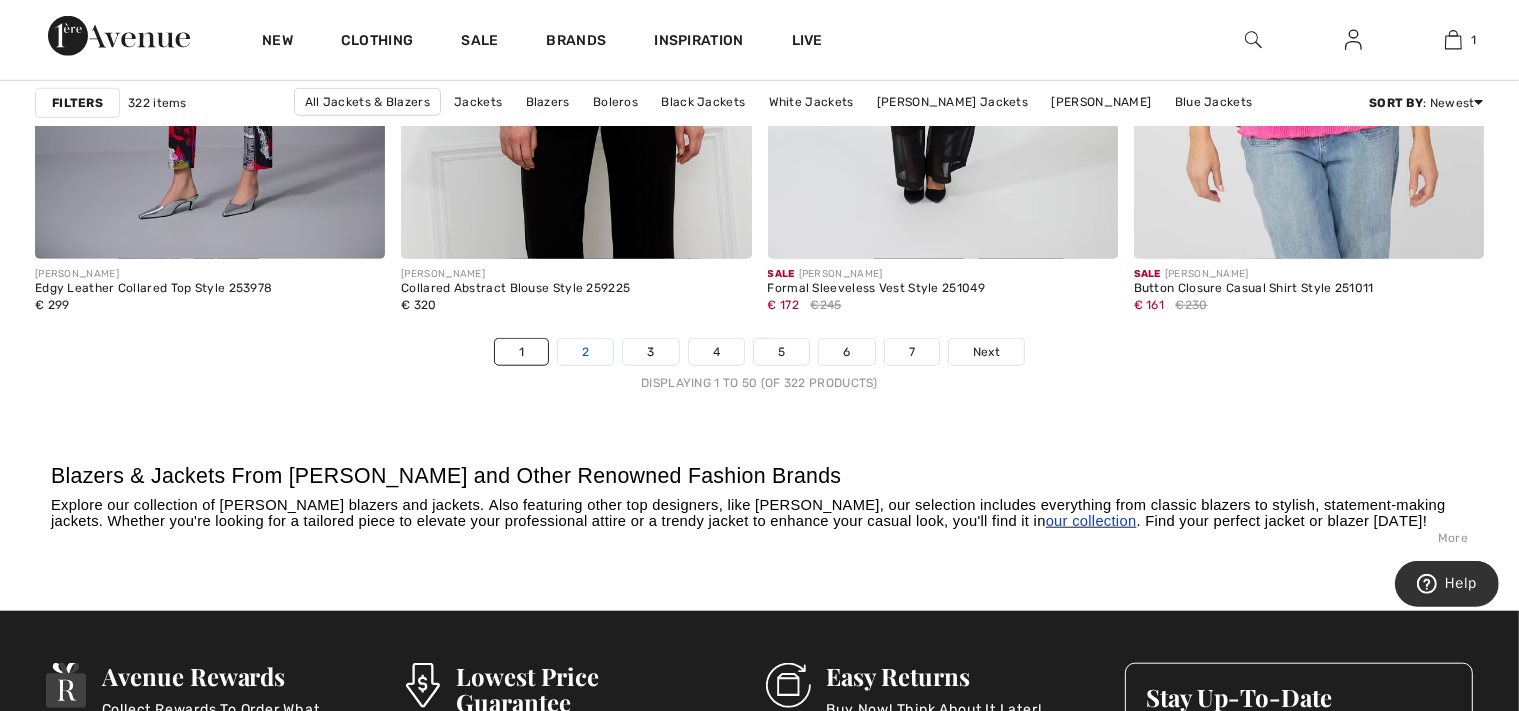 click on "2" at bounding box center (585, 352) 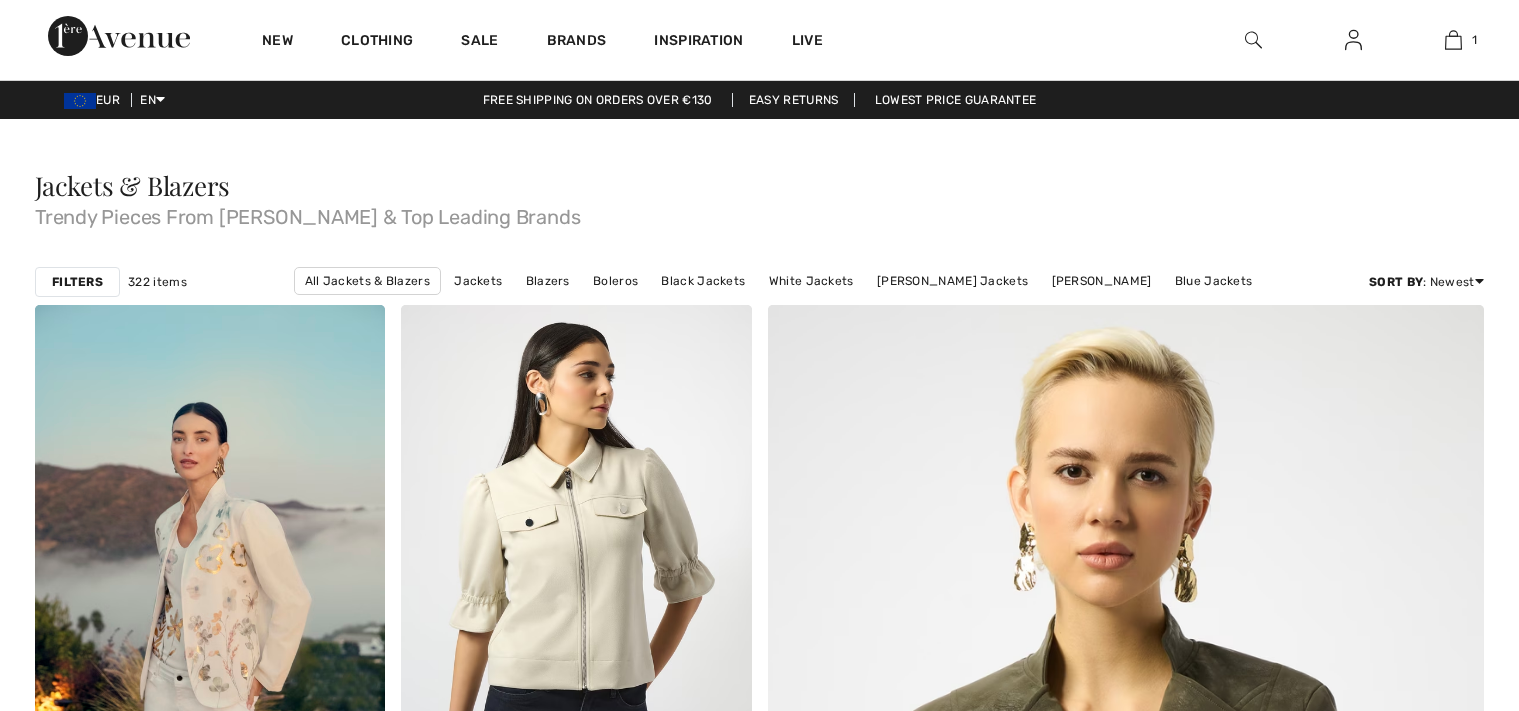 scroll, scrollTop: 494, scrollLeft: 0, axis: vertical 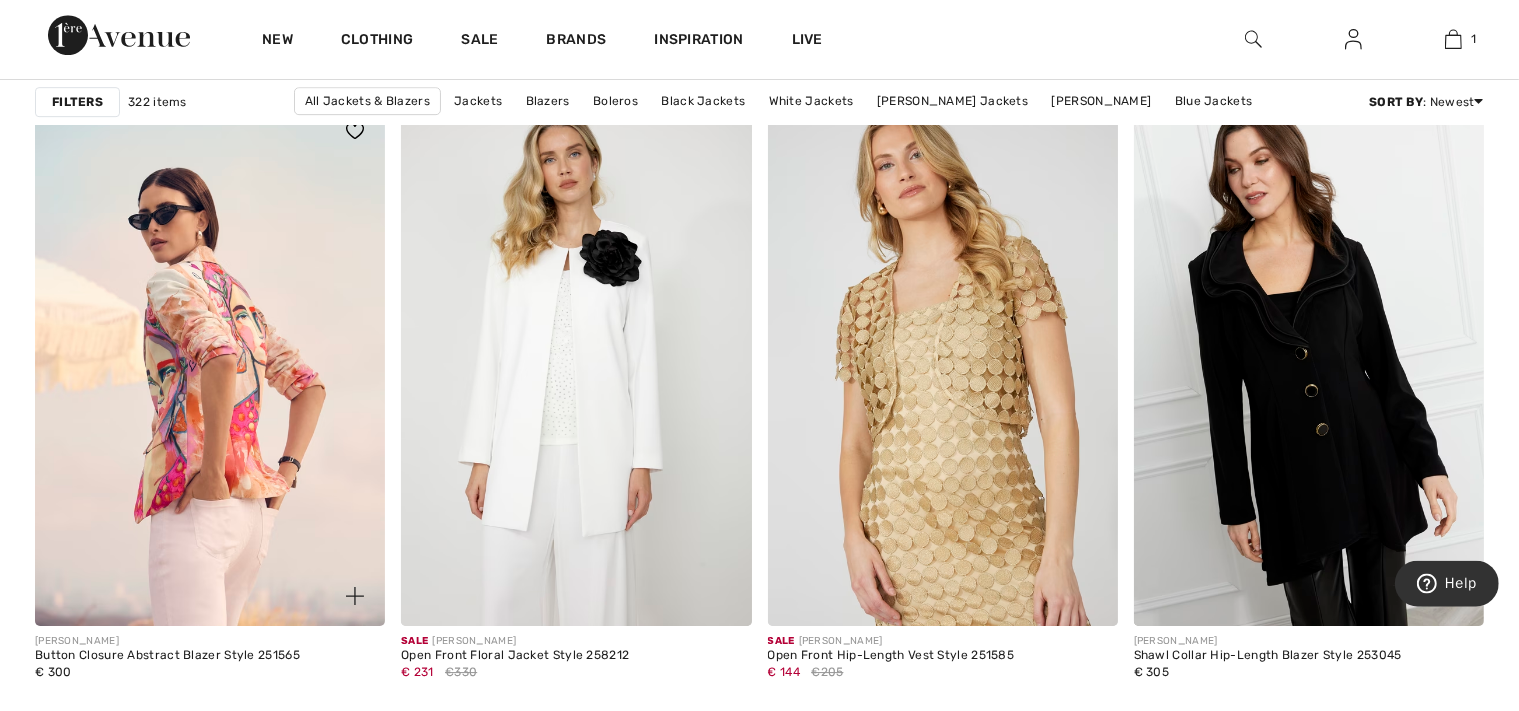 click at bounding box center (210, 364) 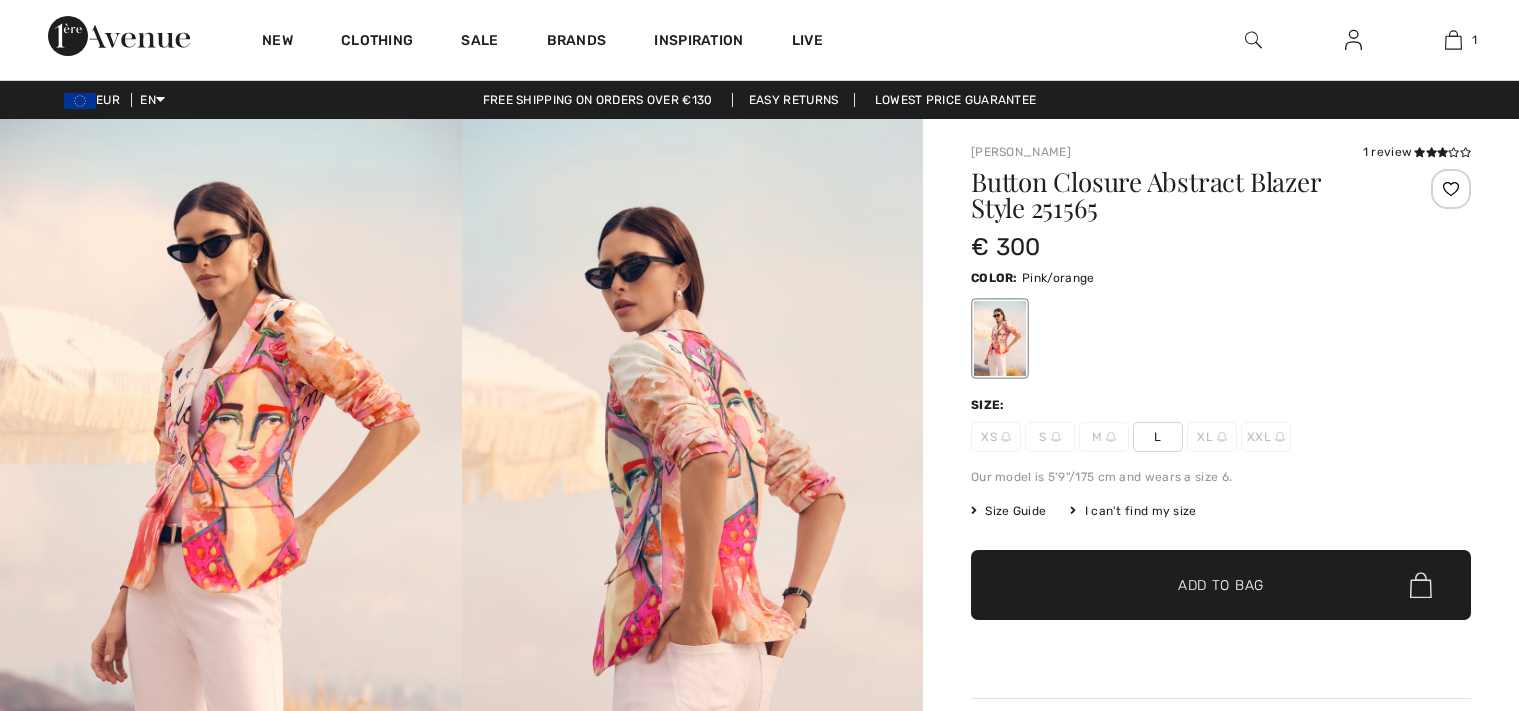 scroll, scrollTop: 0, scrollLeft: 0, axis: both 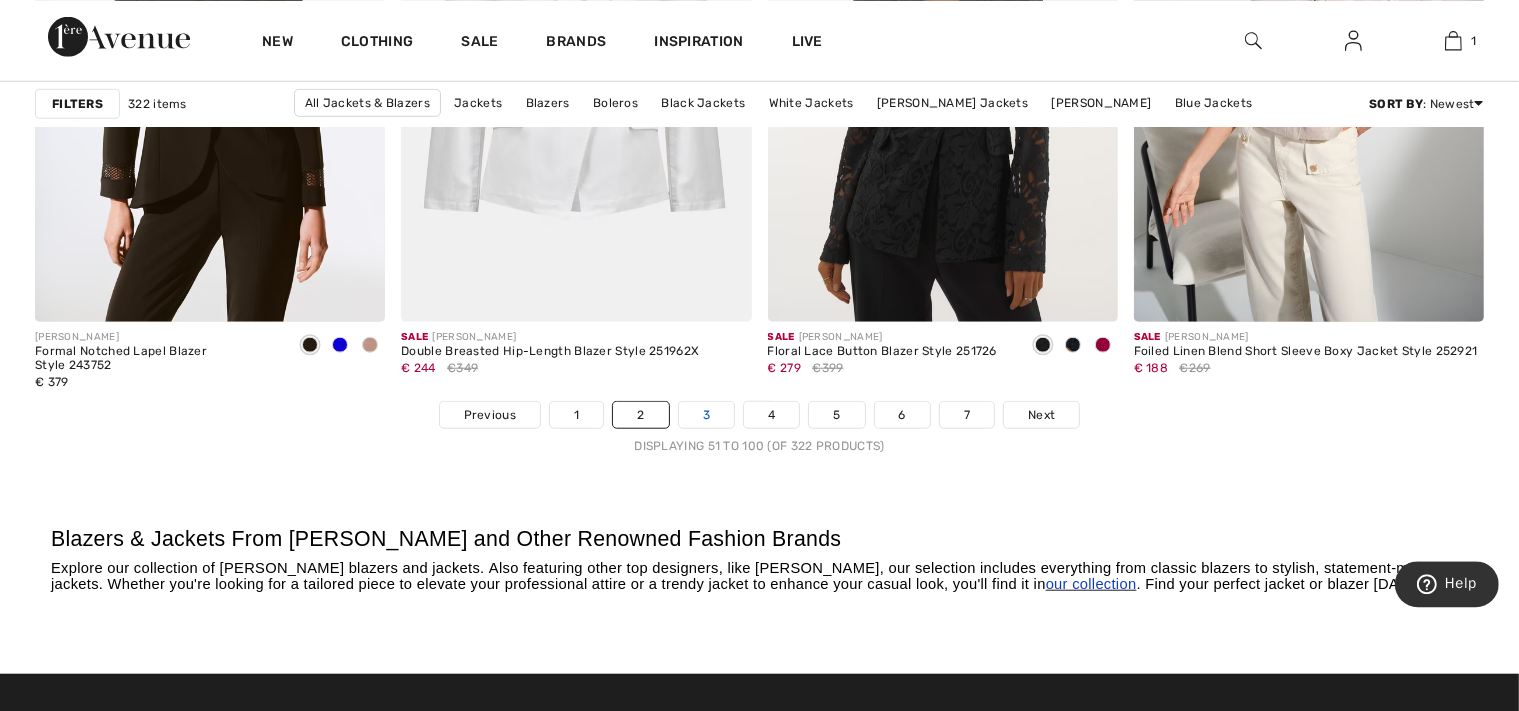 click on "3" at bounding box center (706, 414) 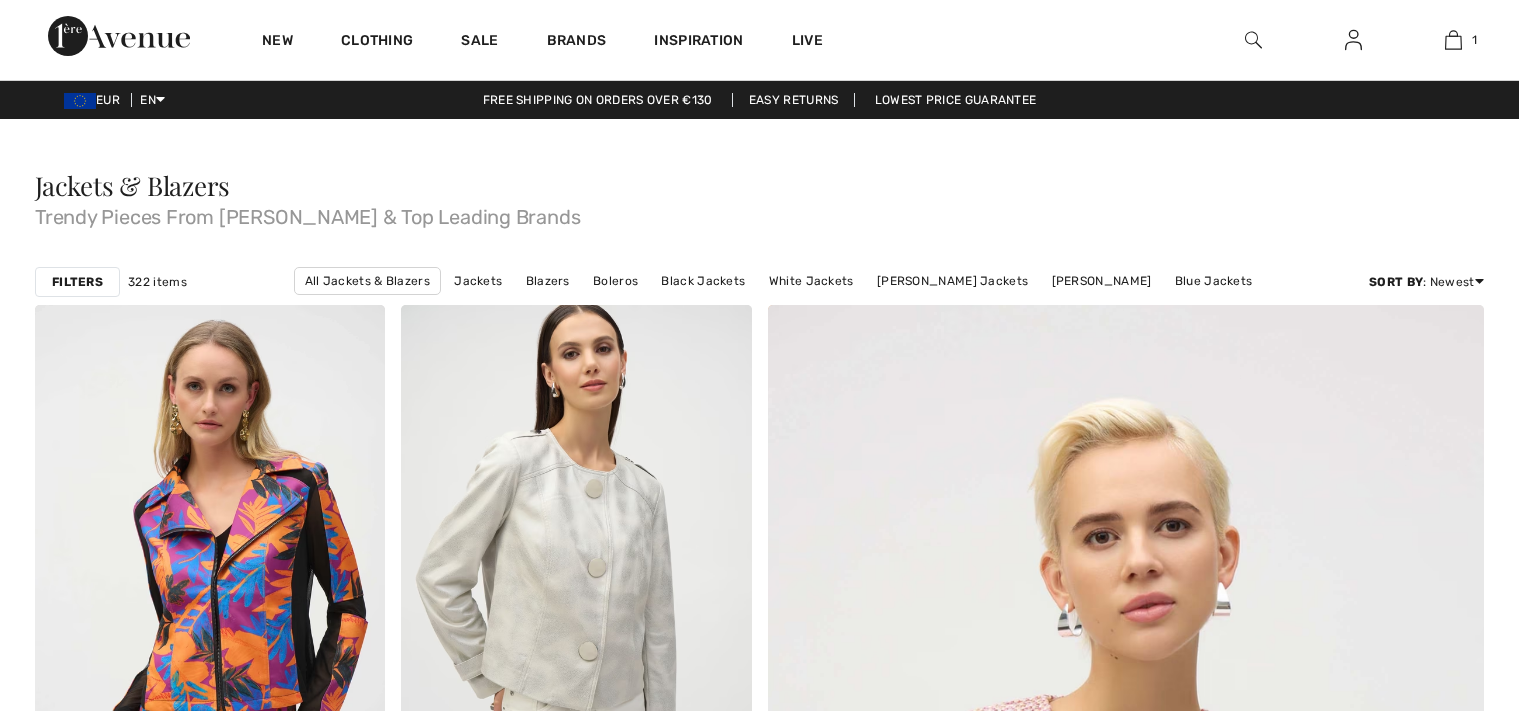 scroll, scrollTop: 266, scrollLeft: 0, axis: vertical 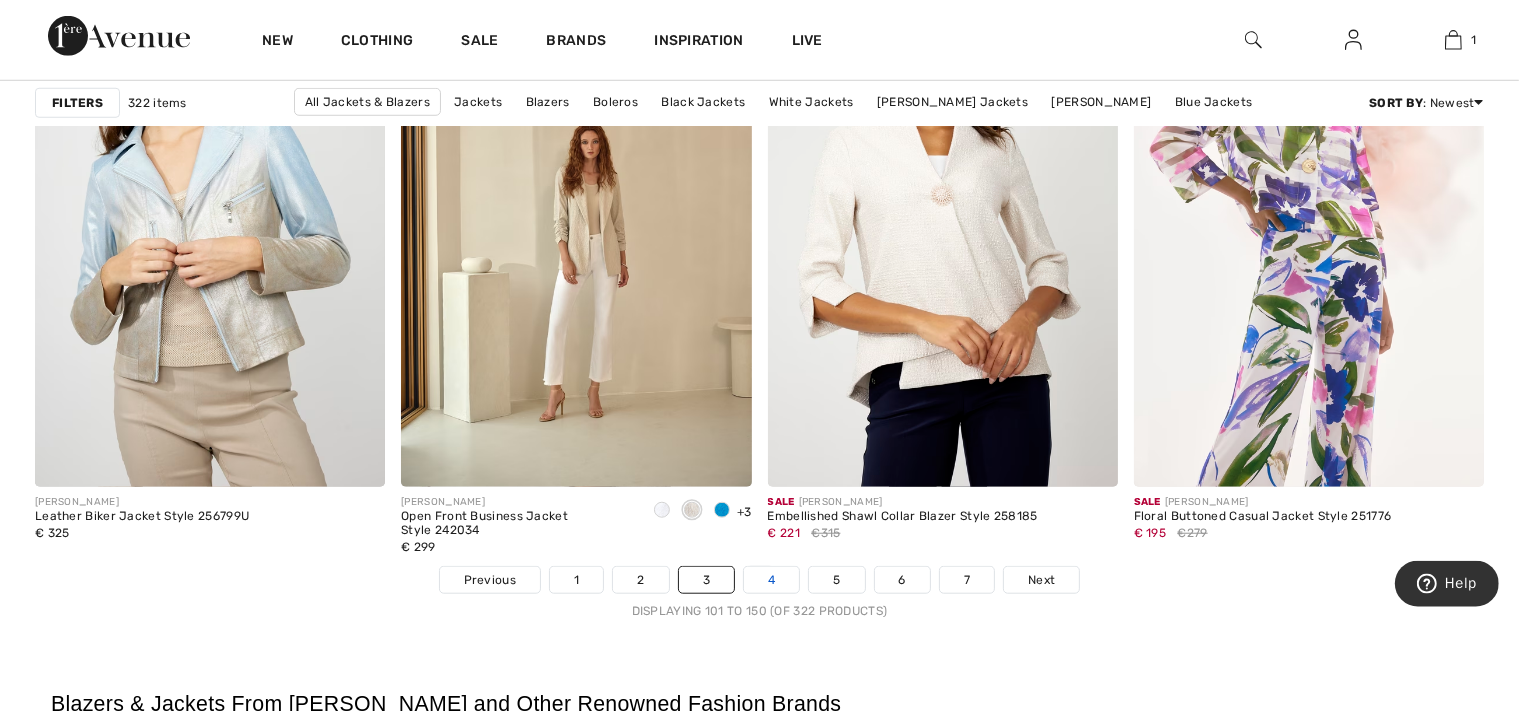 click on "4" at bounding box center (771, 580) 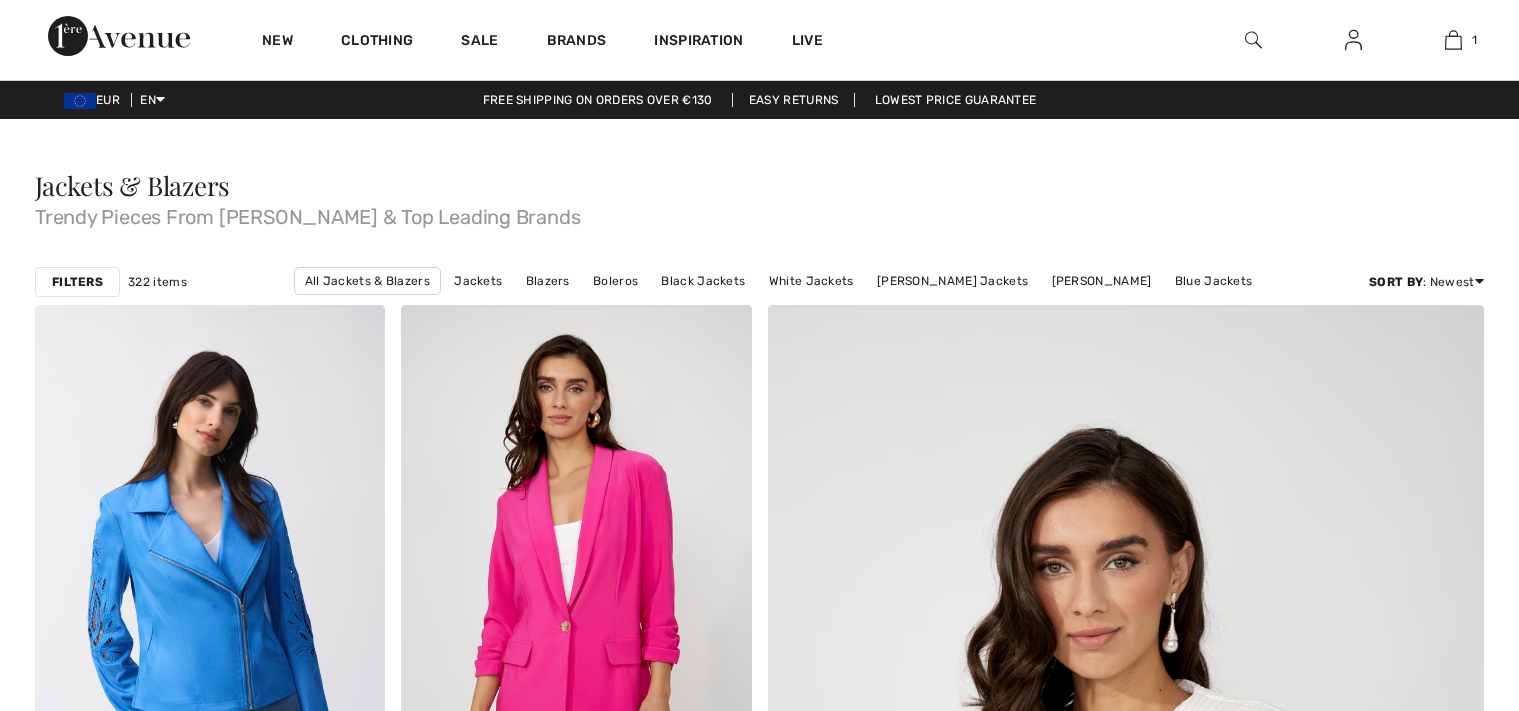 scroll, scrollTop: 0, scrollLeft: 0, axis: both 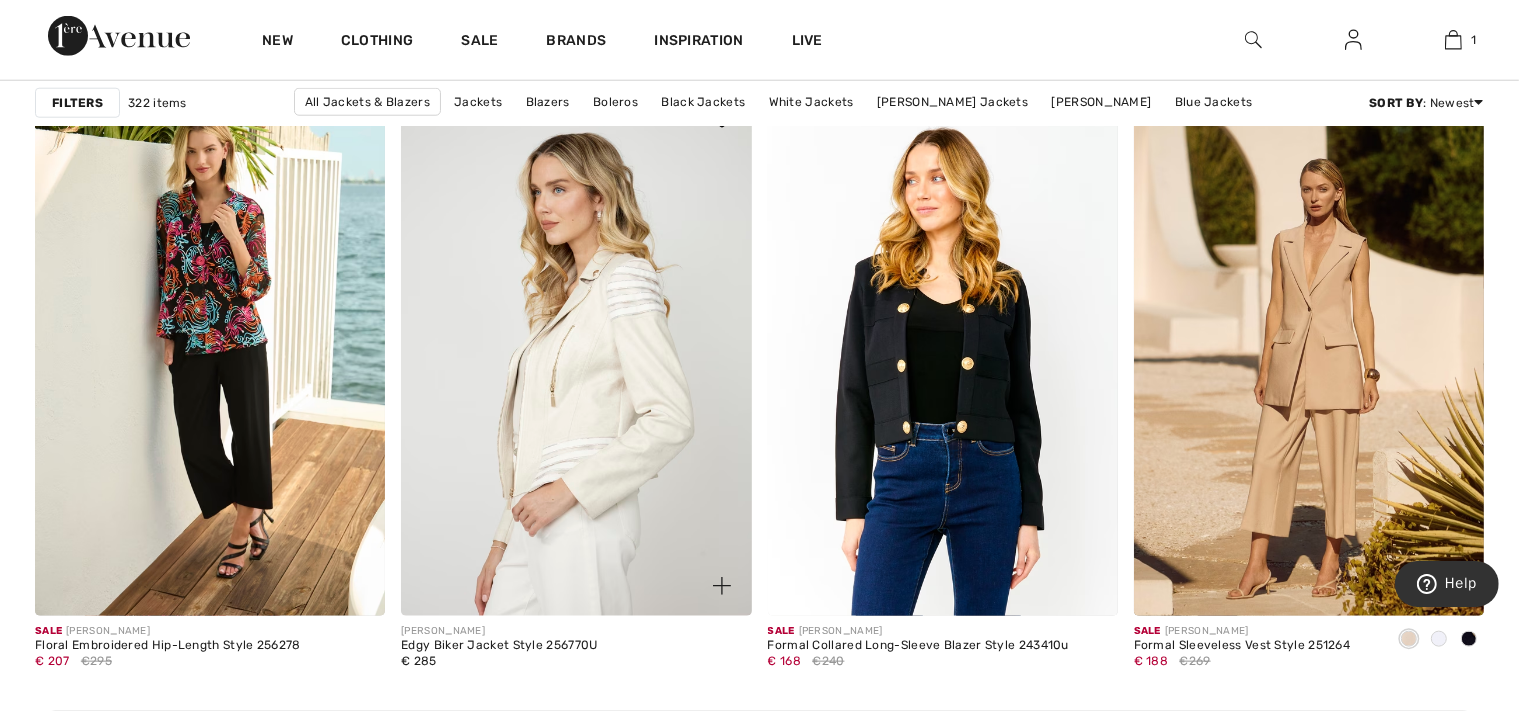 click at bounding box center [576, 352] 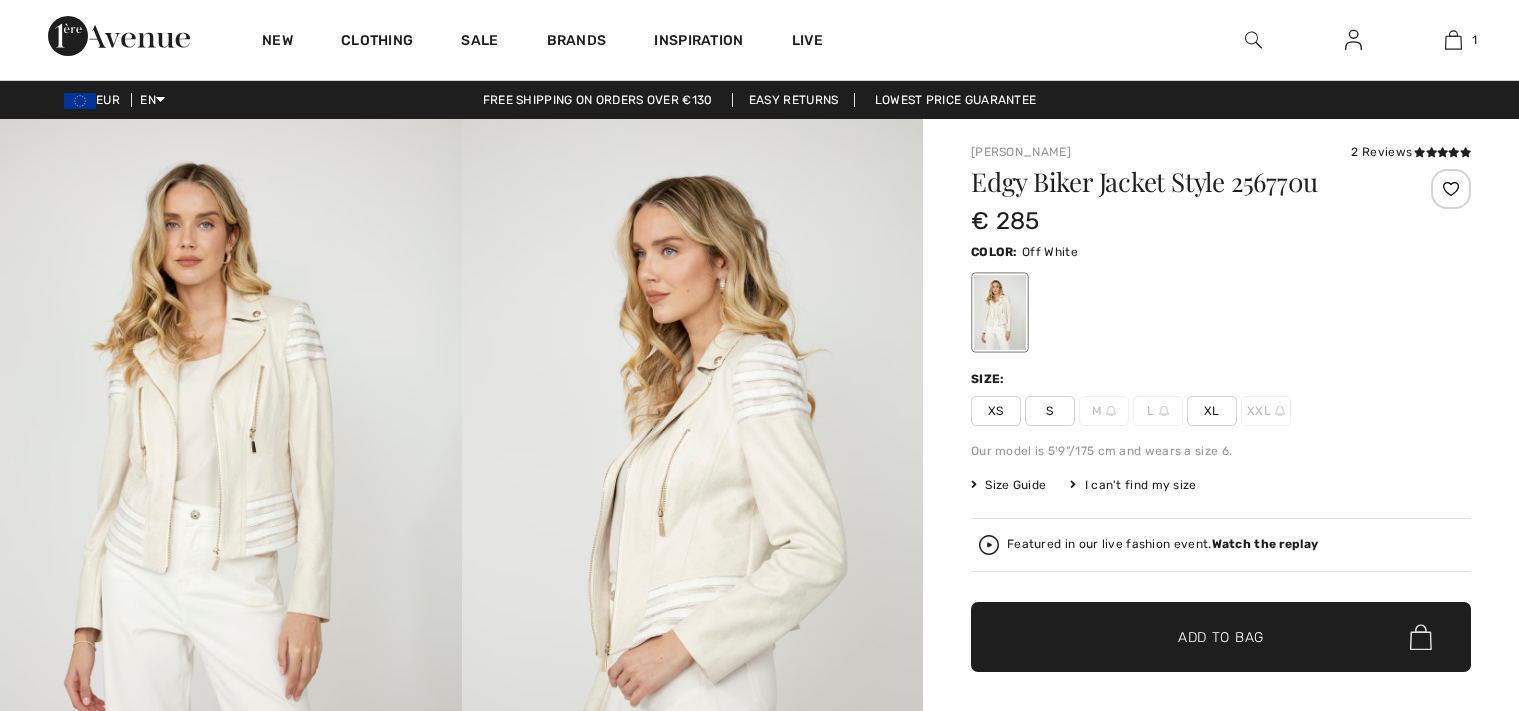 scroll, scrollTop: 0, scrollLeft: 0, axis: both 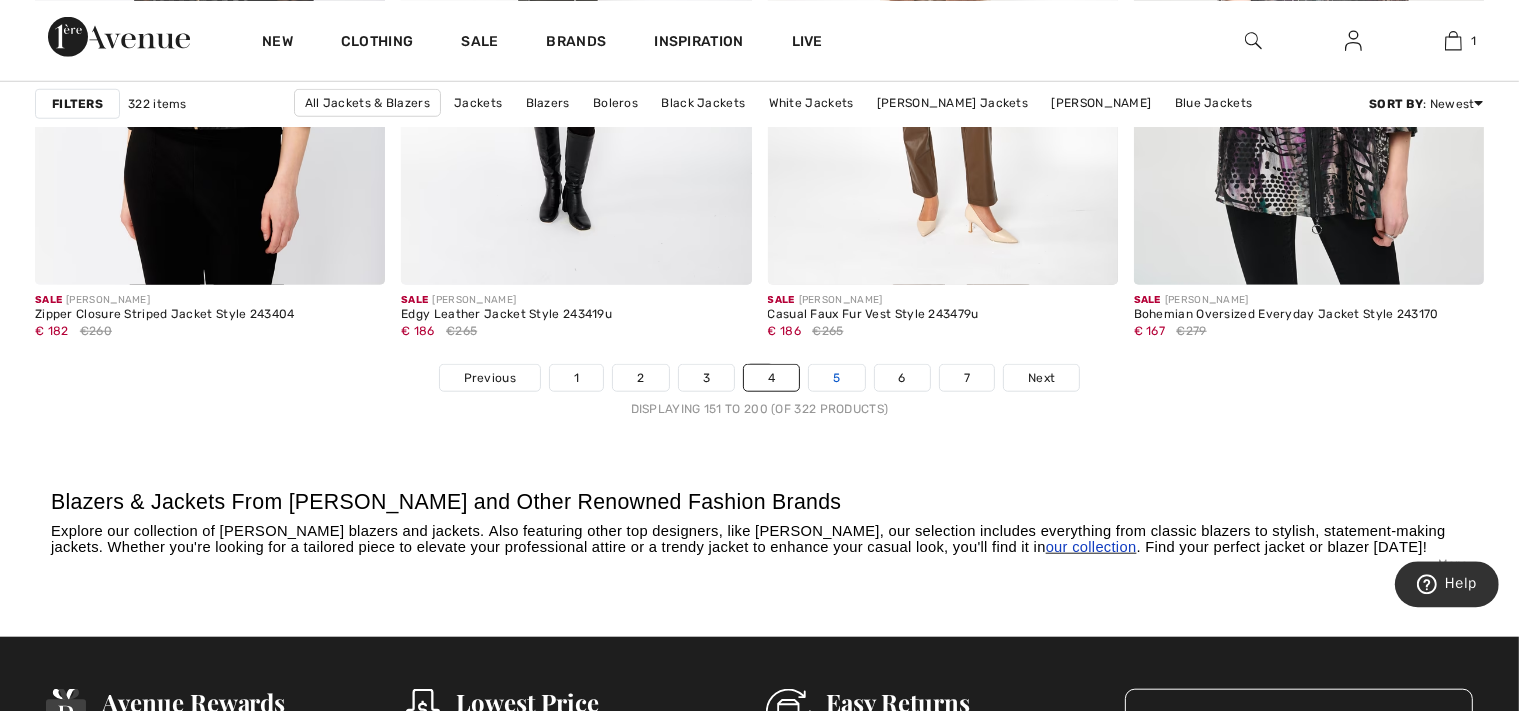click on "5" at bounding box center [836, 377] 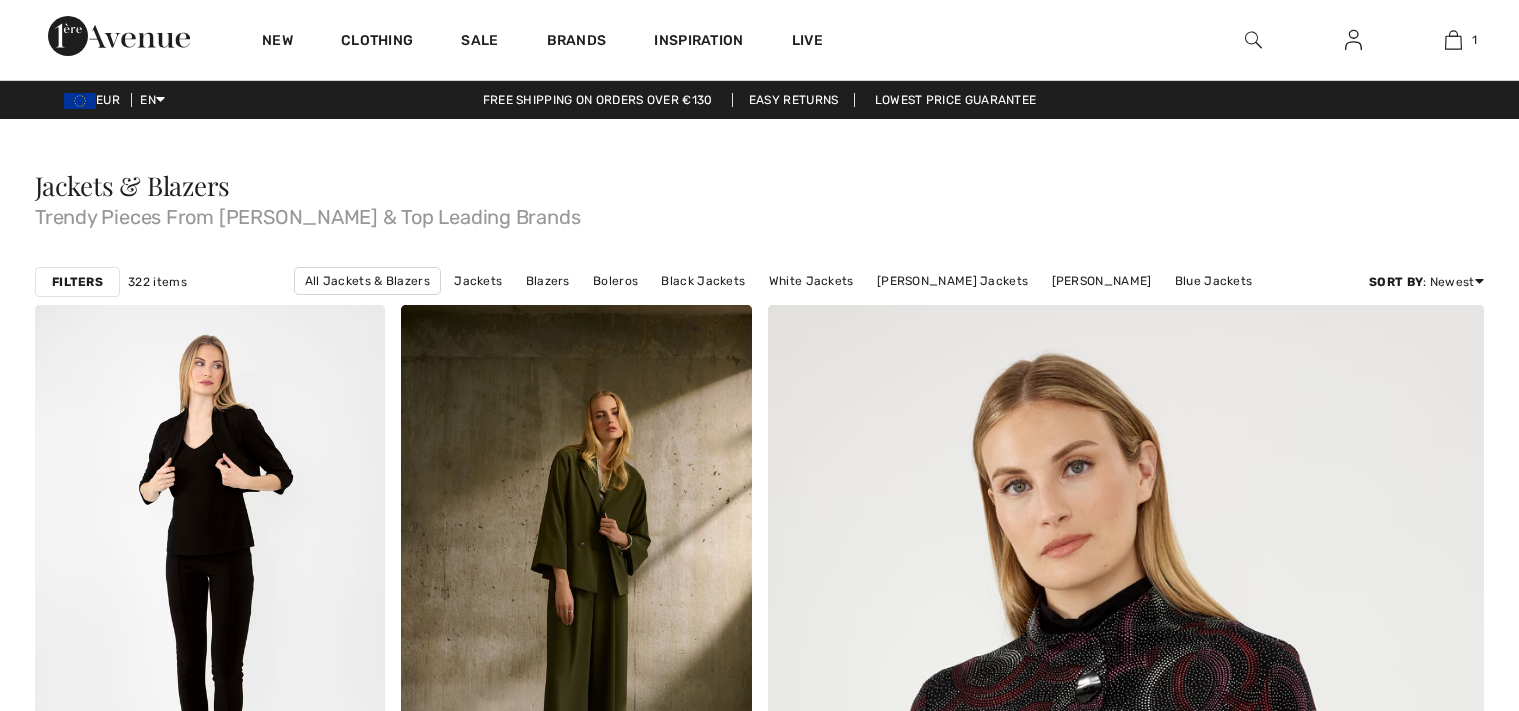 scroll, scrollTop: 0, scrollLeft: 0, axis: both 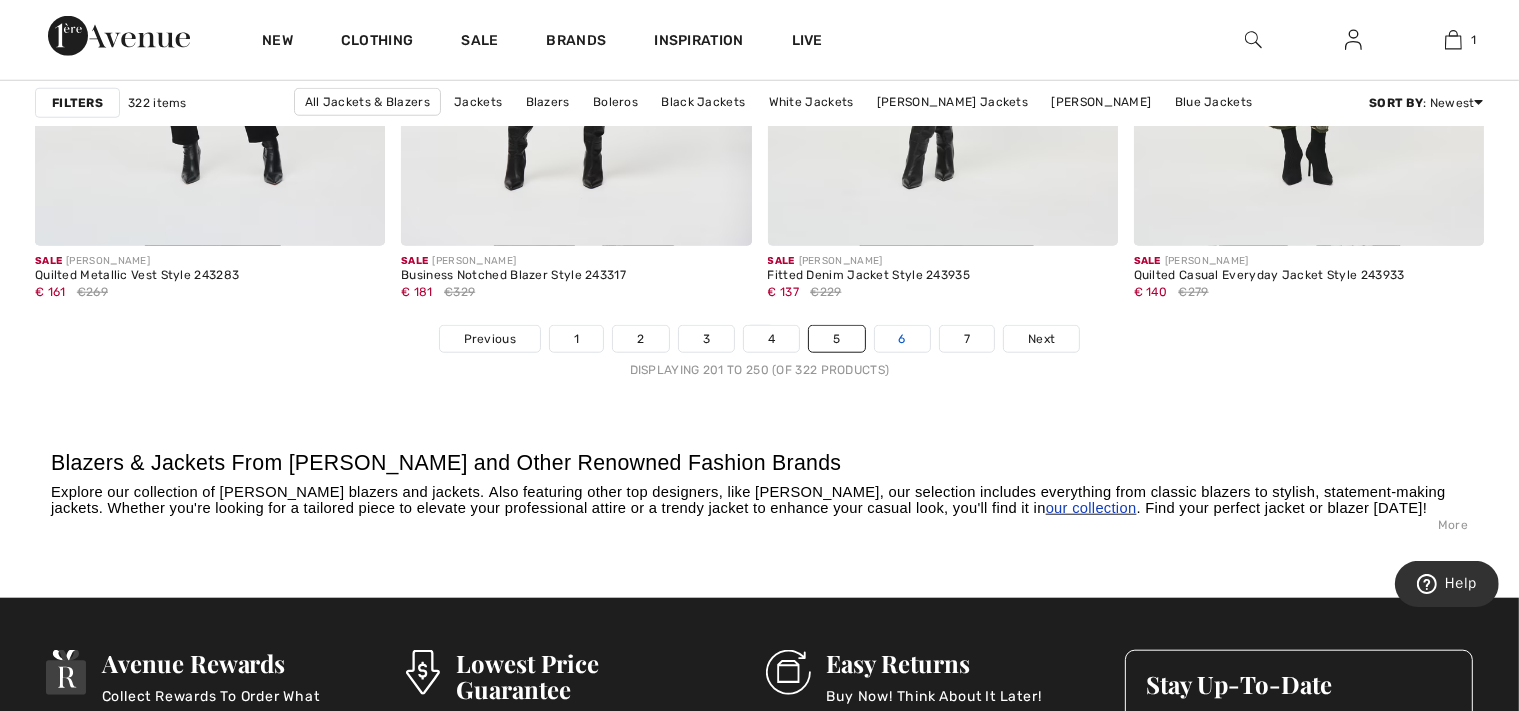 click on "6" at bounding box center [902, 339] 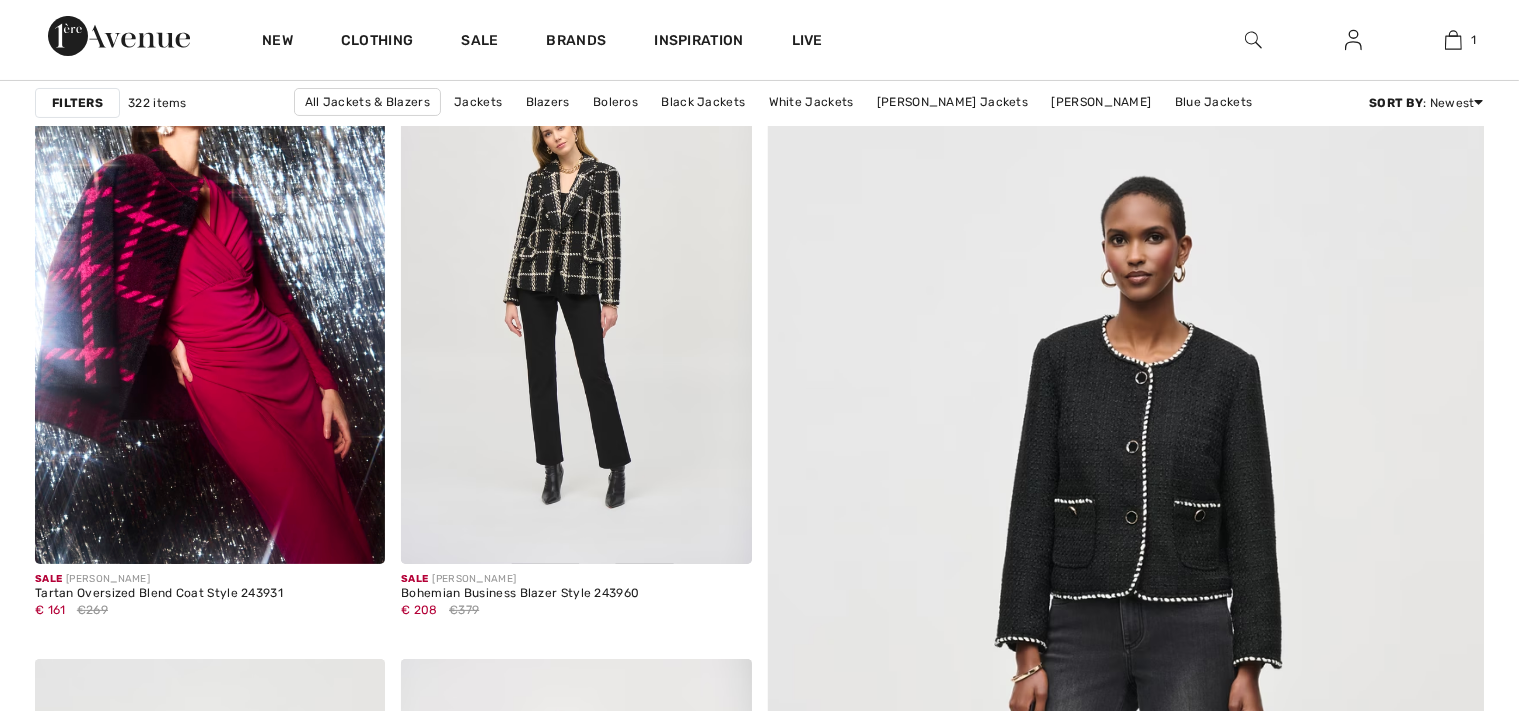 scroll, scrollTop: 0, scrollLeft: 0, axis: both 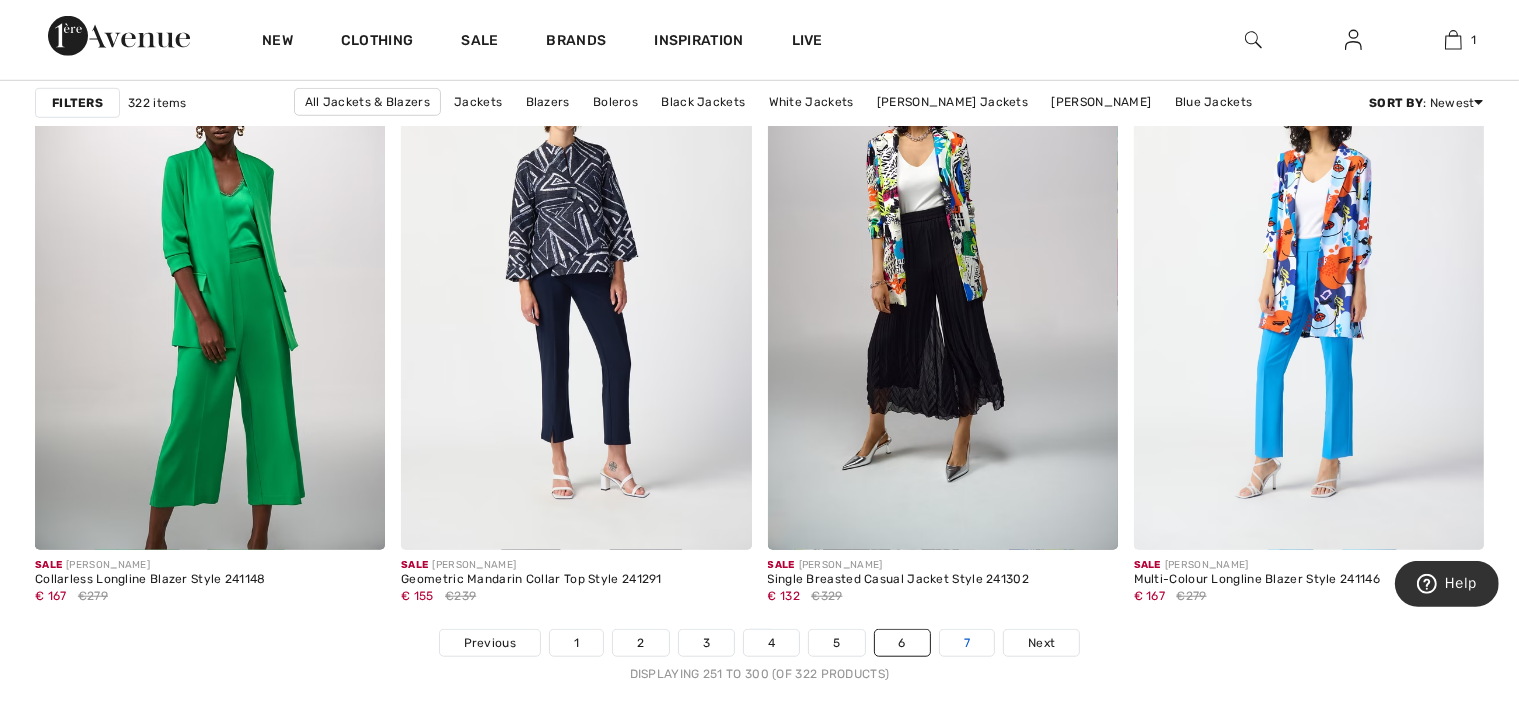 click on "7" at bounding box center (967, 643) 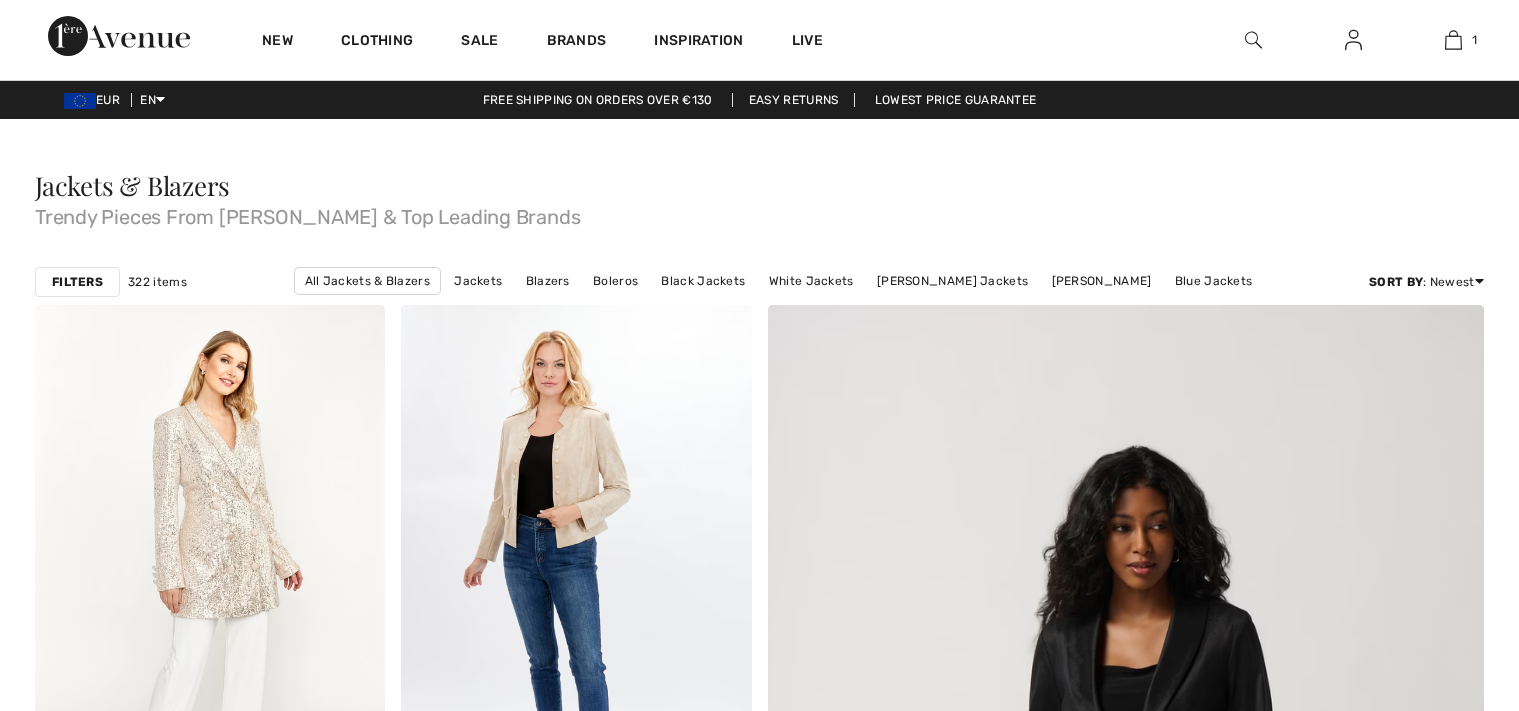 scroll, scrollTop: 0, scrollLeft: 0, axis: both 